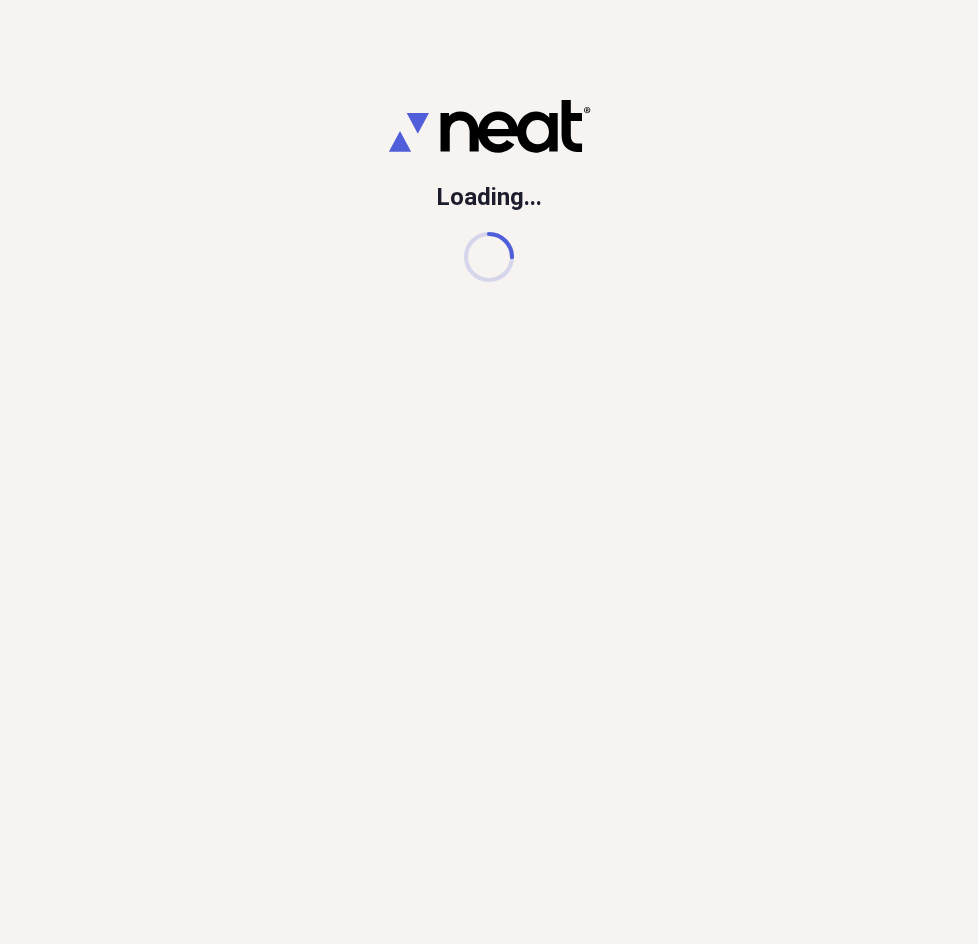 scroll, scrollTop: 0, scrollLeft: 0, axis: both 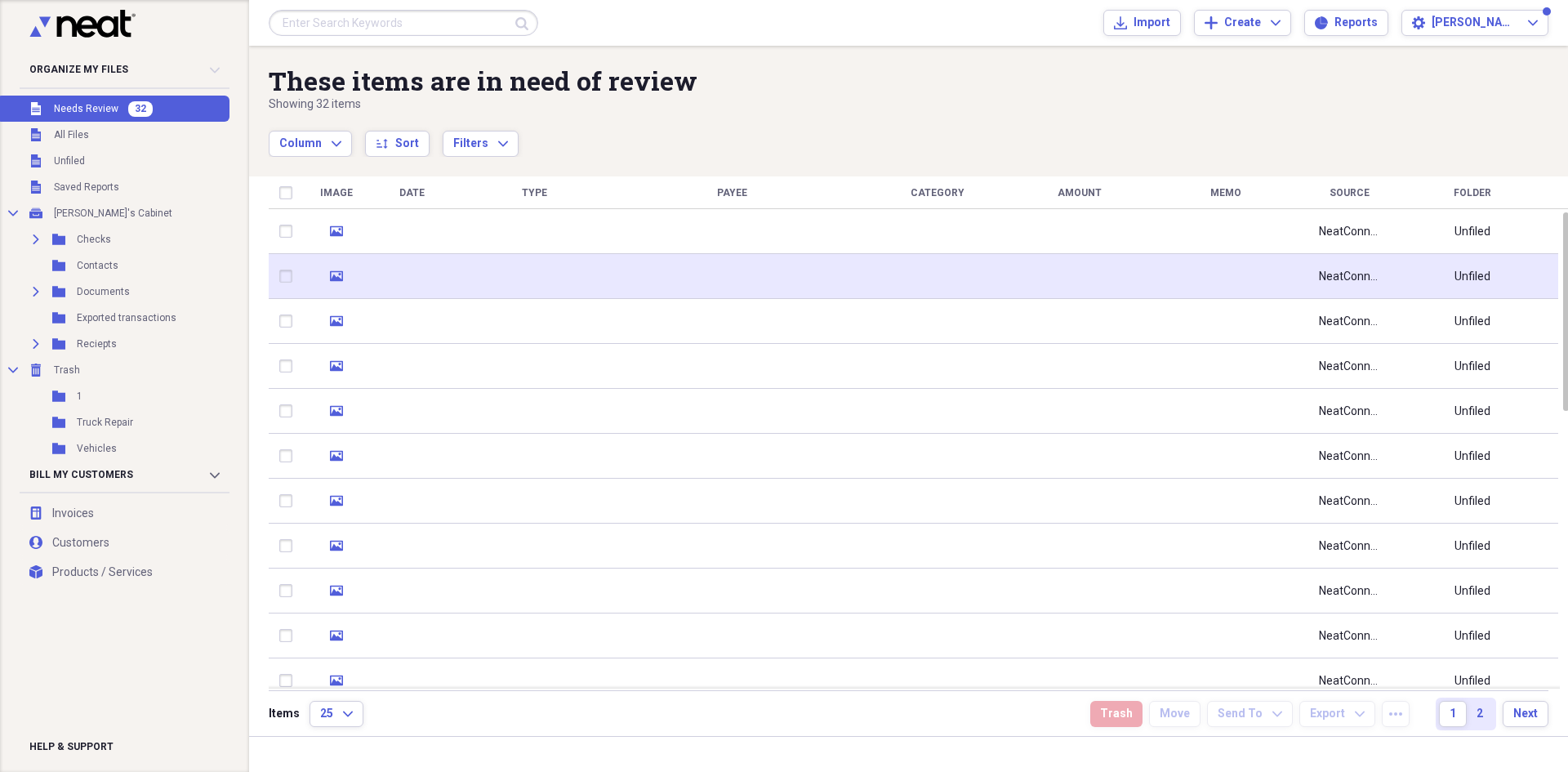 click at bounding box center [412, 276] 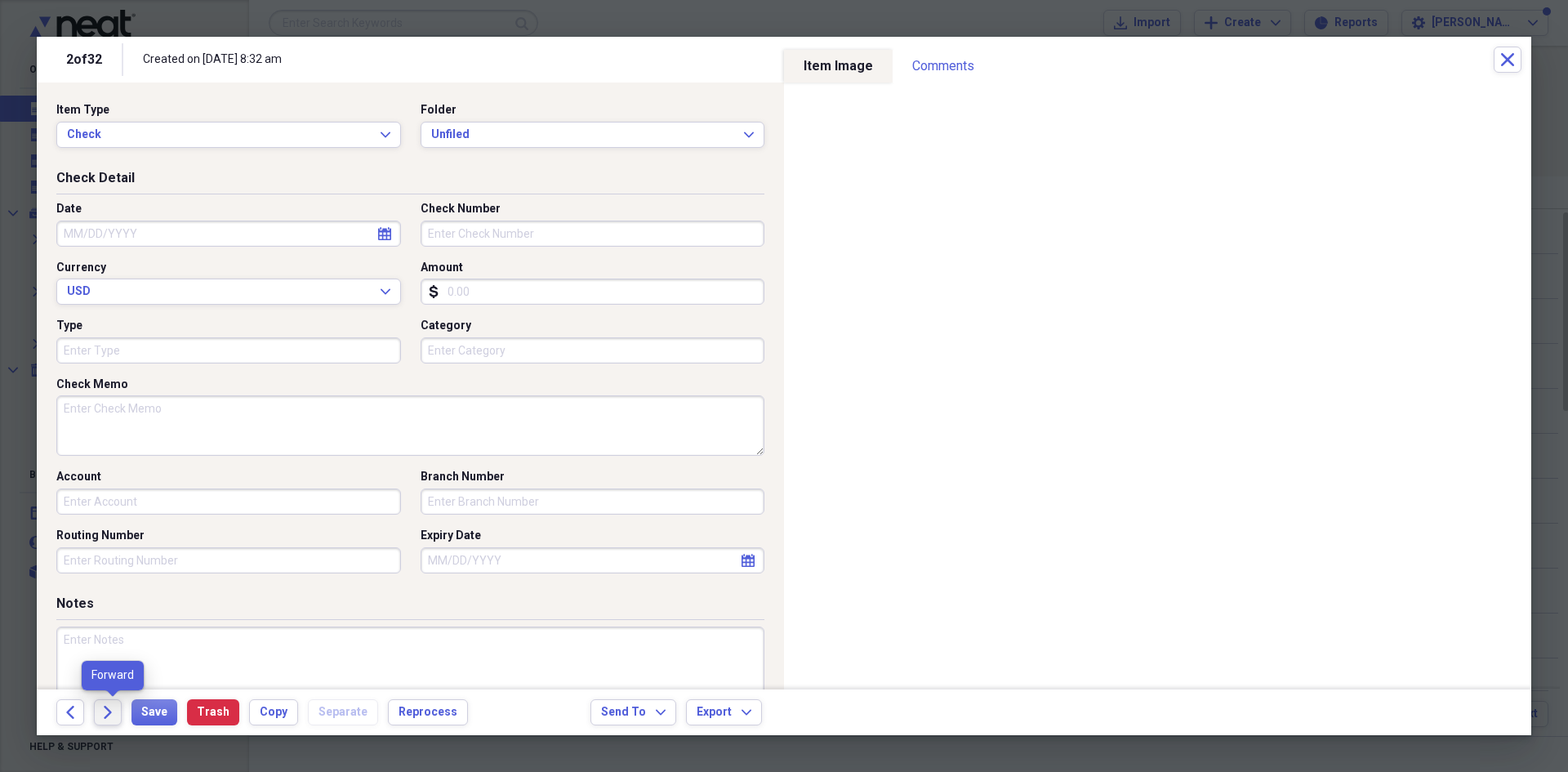 click on "Forward" at bounding box center (108, 712) 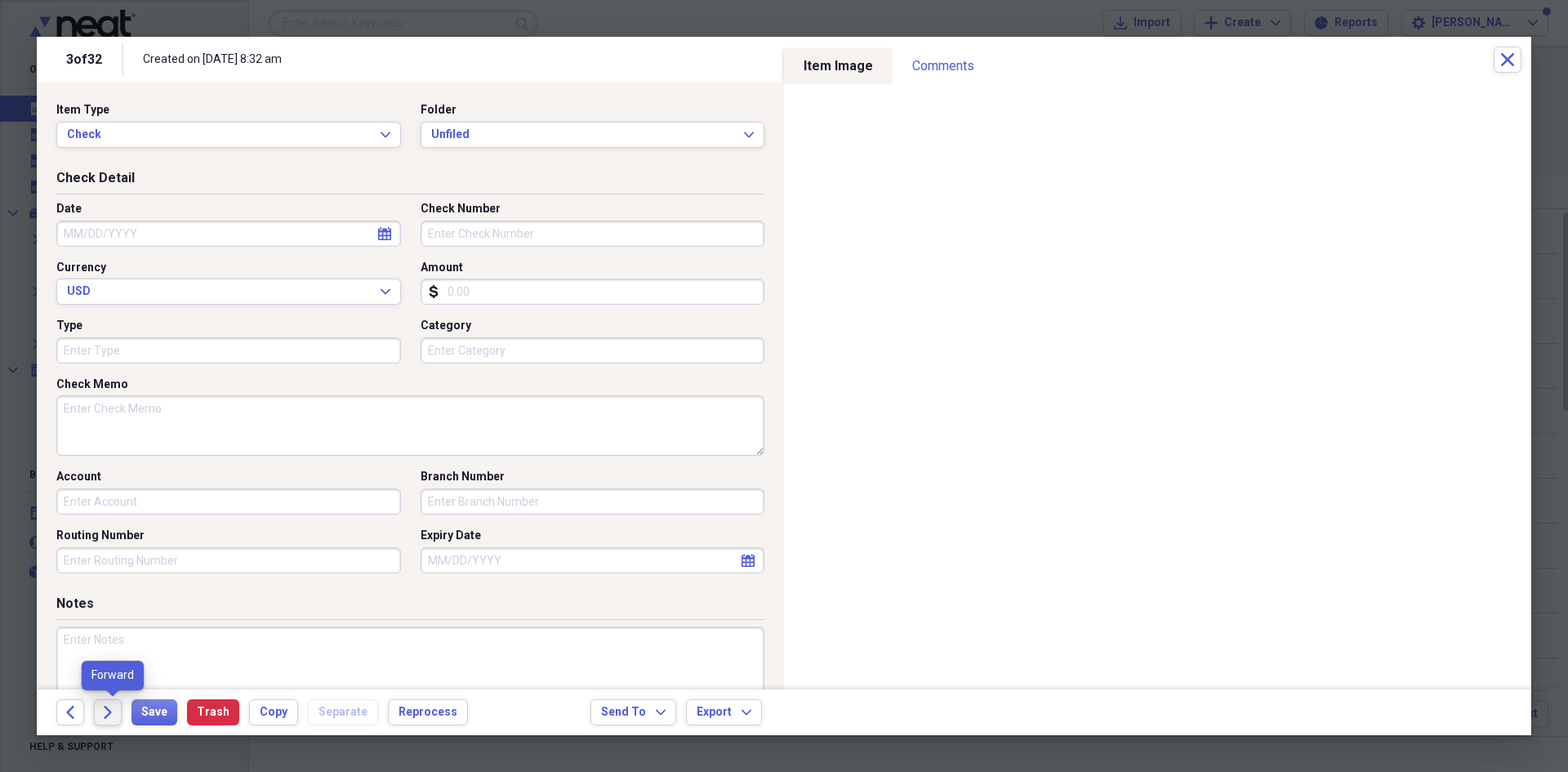 click on "Forward" at bounding box center (108, 712) 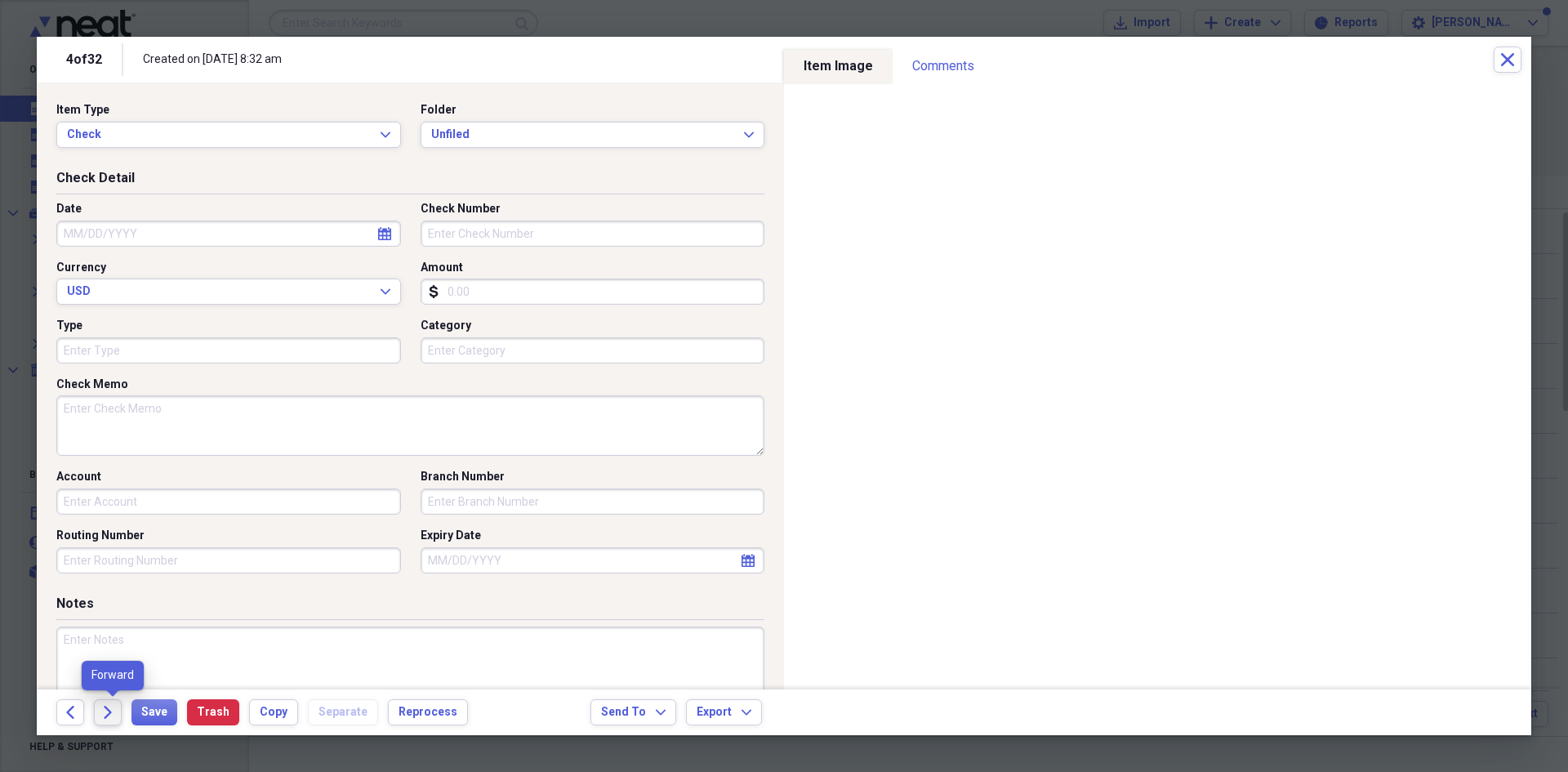 click on "Forward" at bounding box center [108, 712] 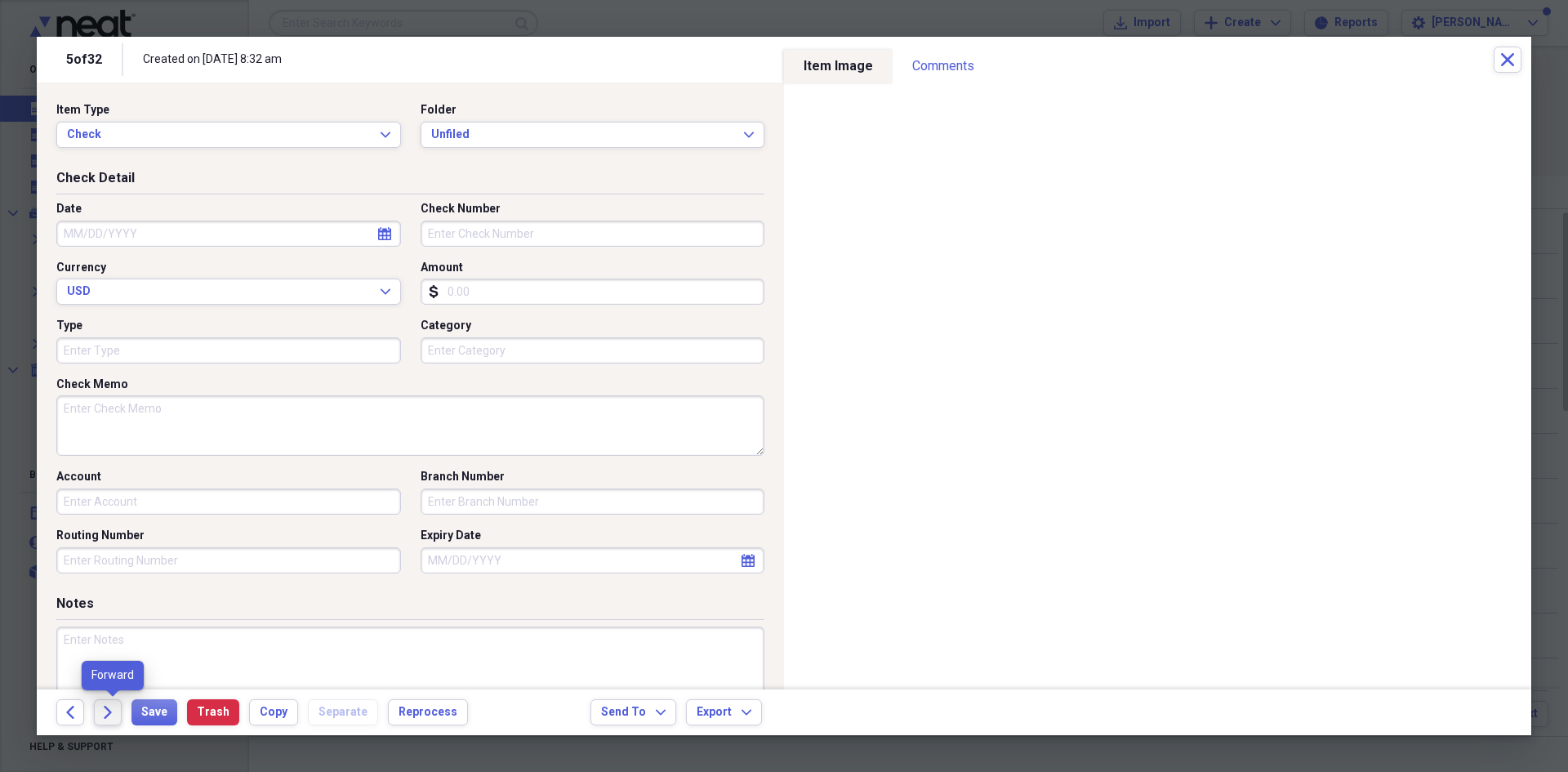 click on "Forward" at bounding box center (108, 712) 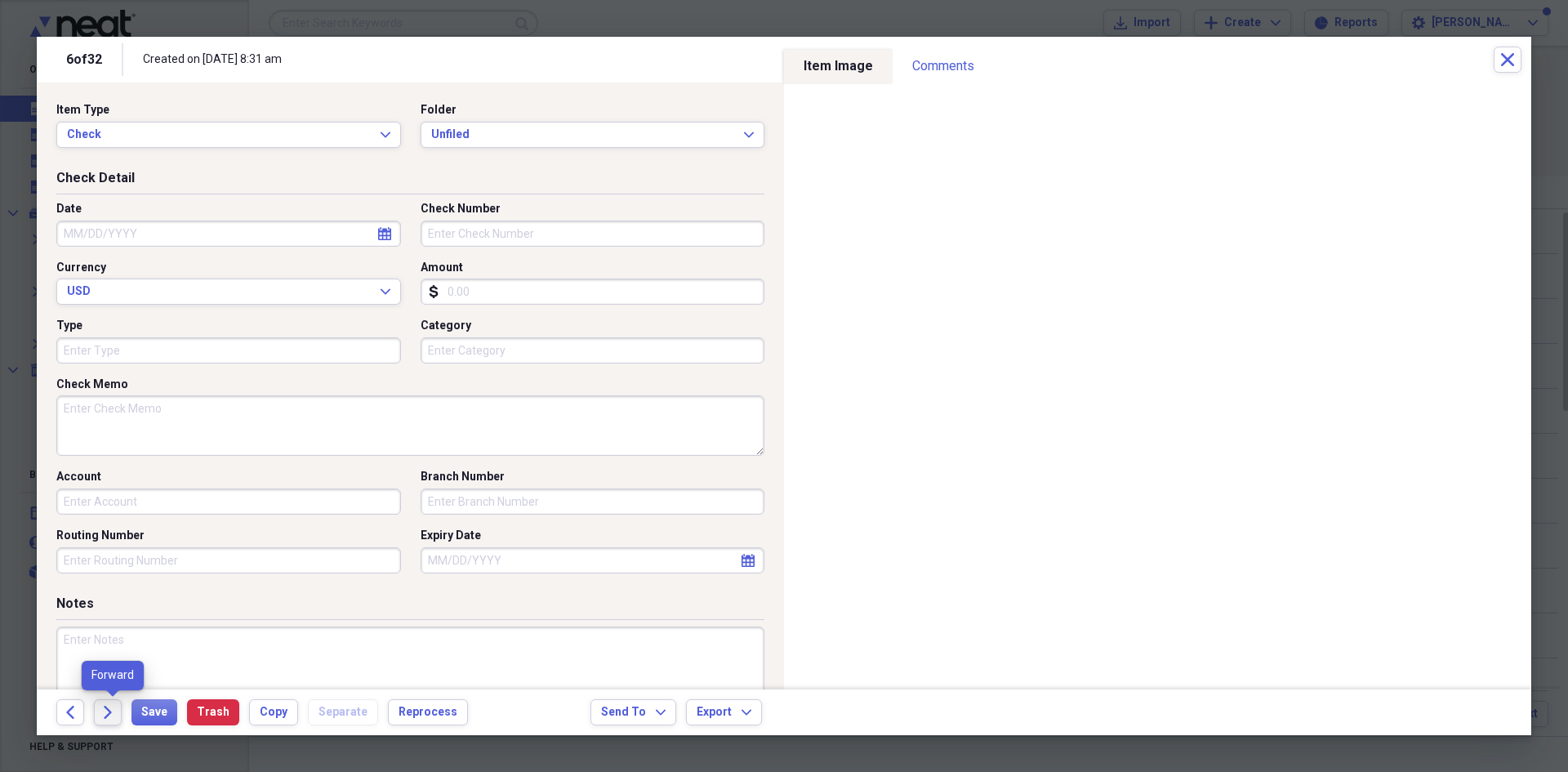 click on "Forward" at bounding box center [108, 712] 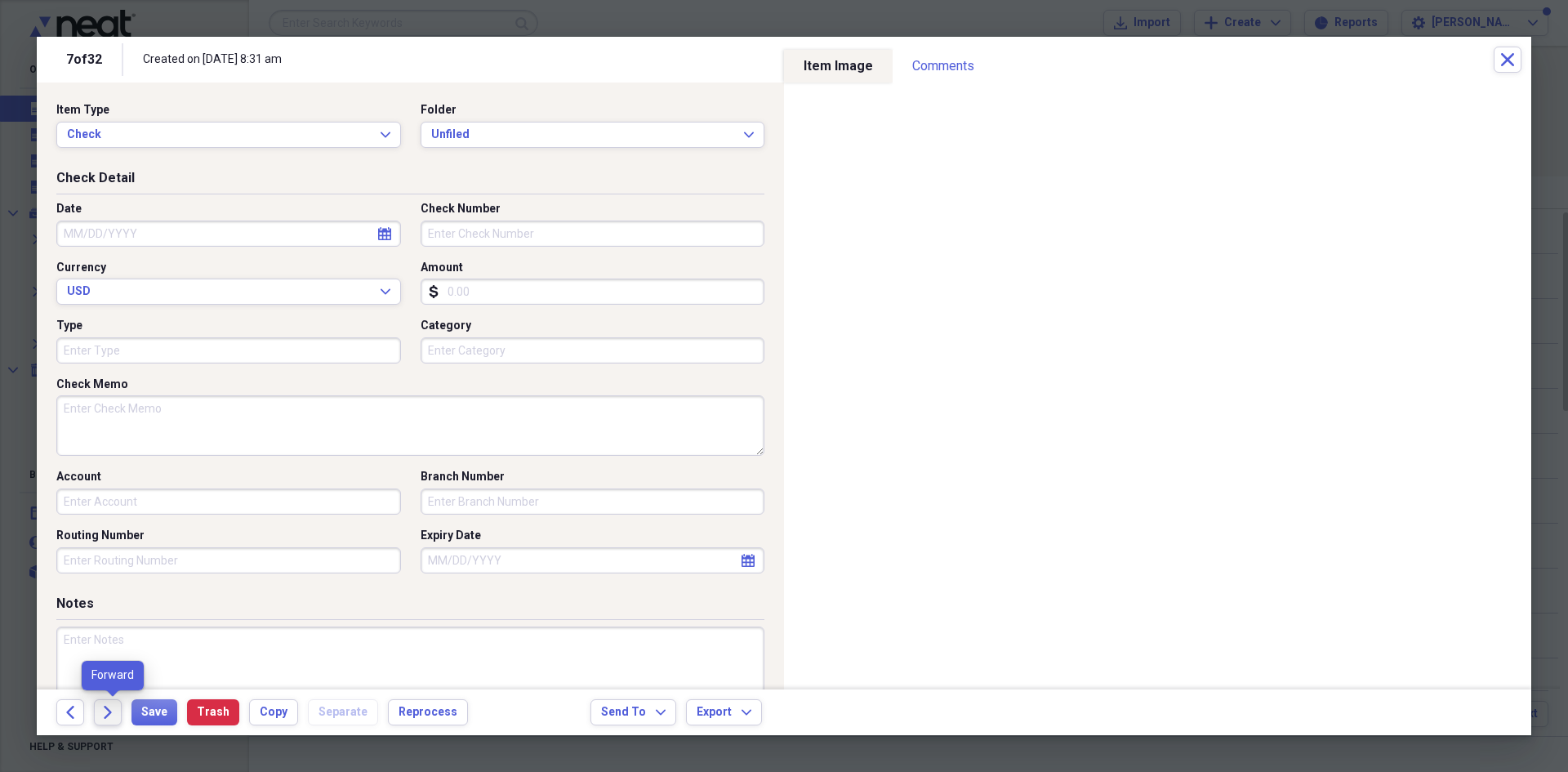 click on "Forward" at bounding box center [108, 712] 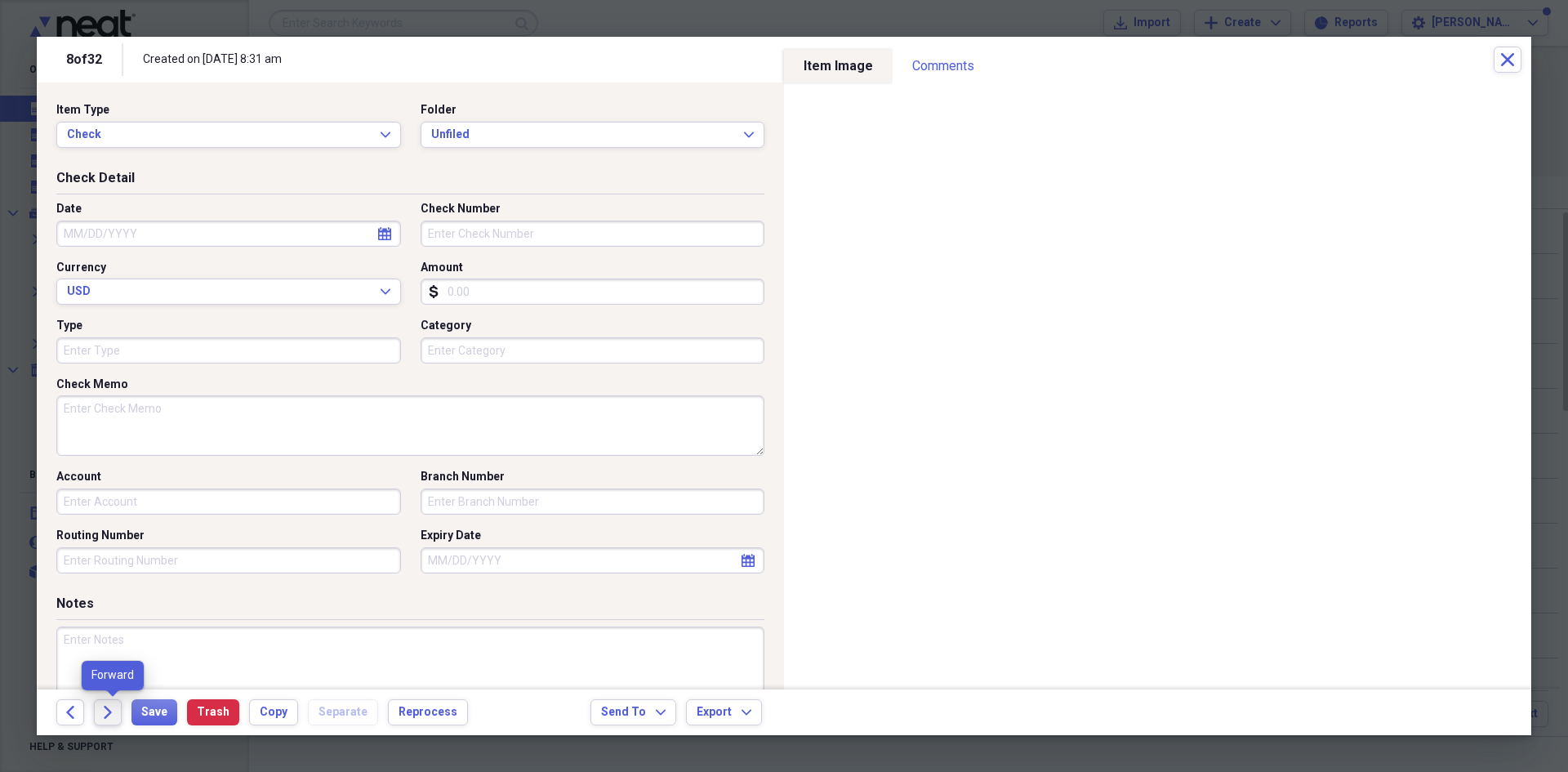click on "Forward" at bounding box center [108, 712] 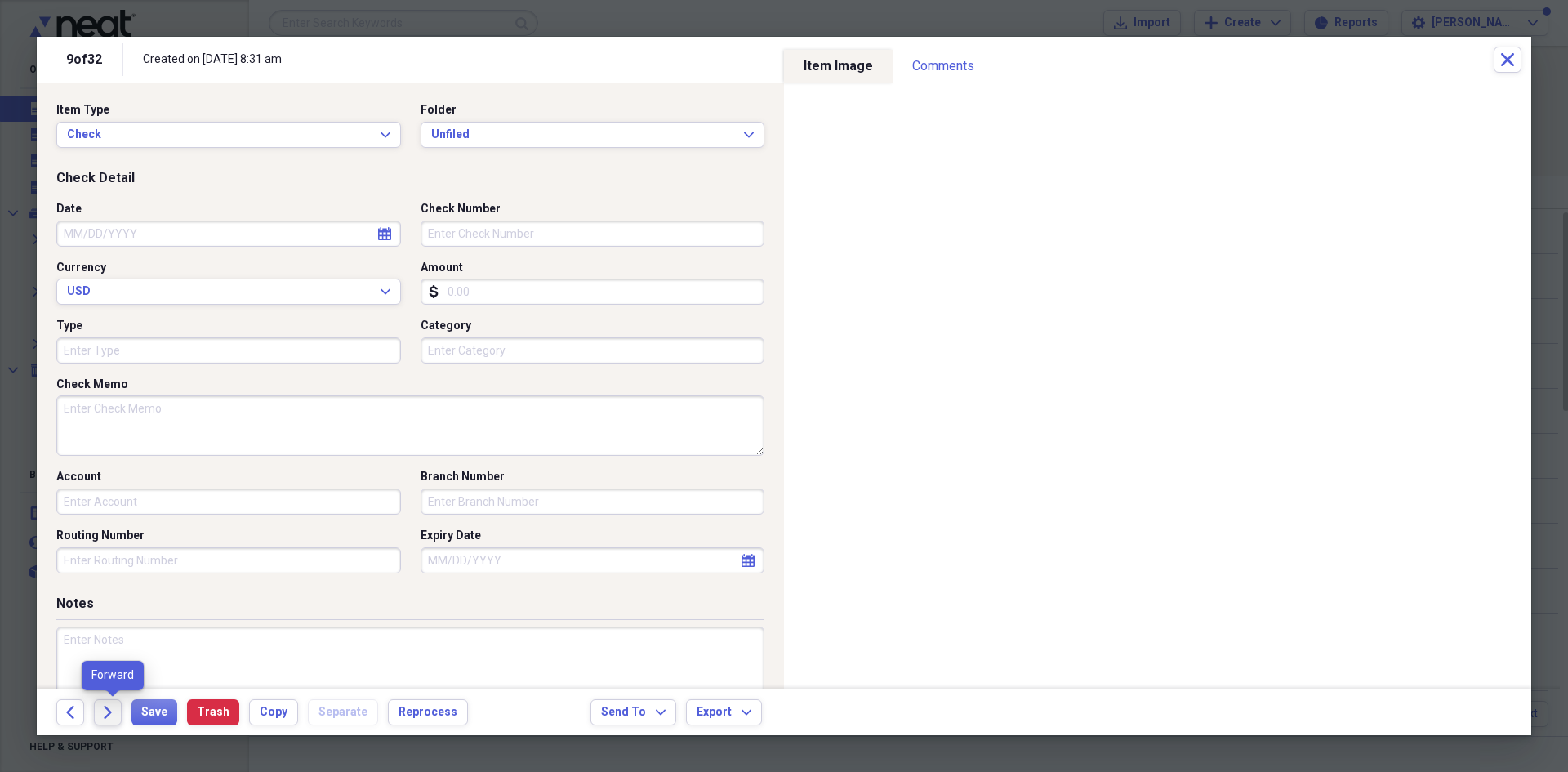 click on "Forward" 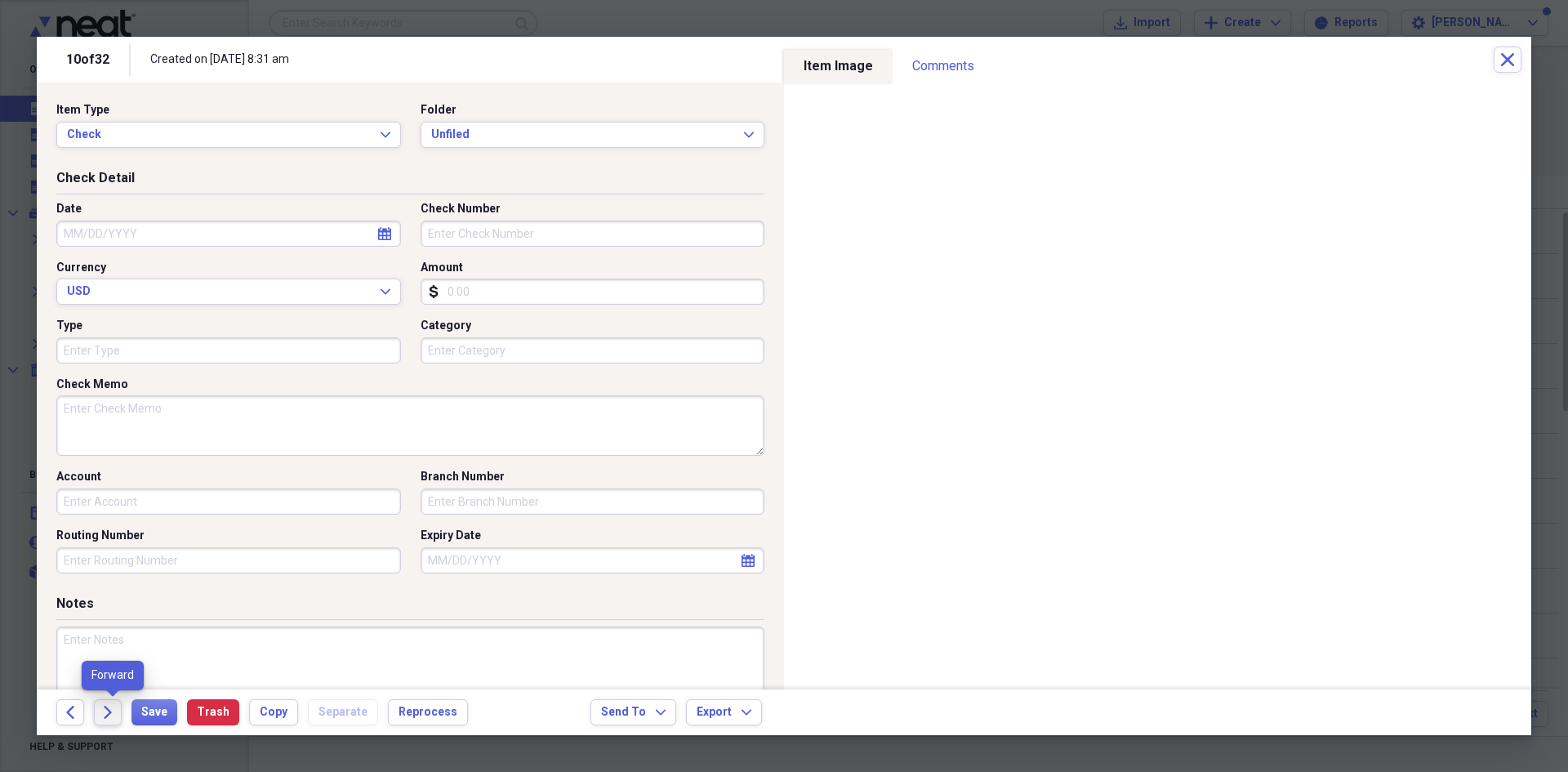 click on "Forward" 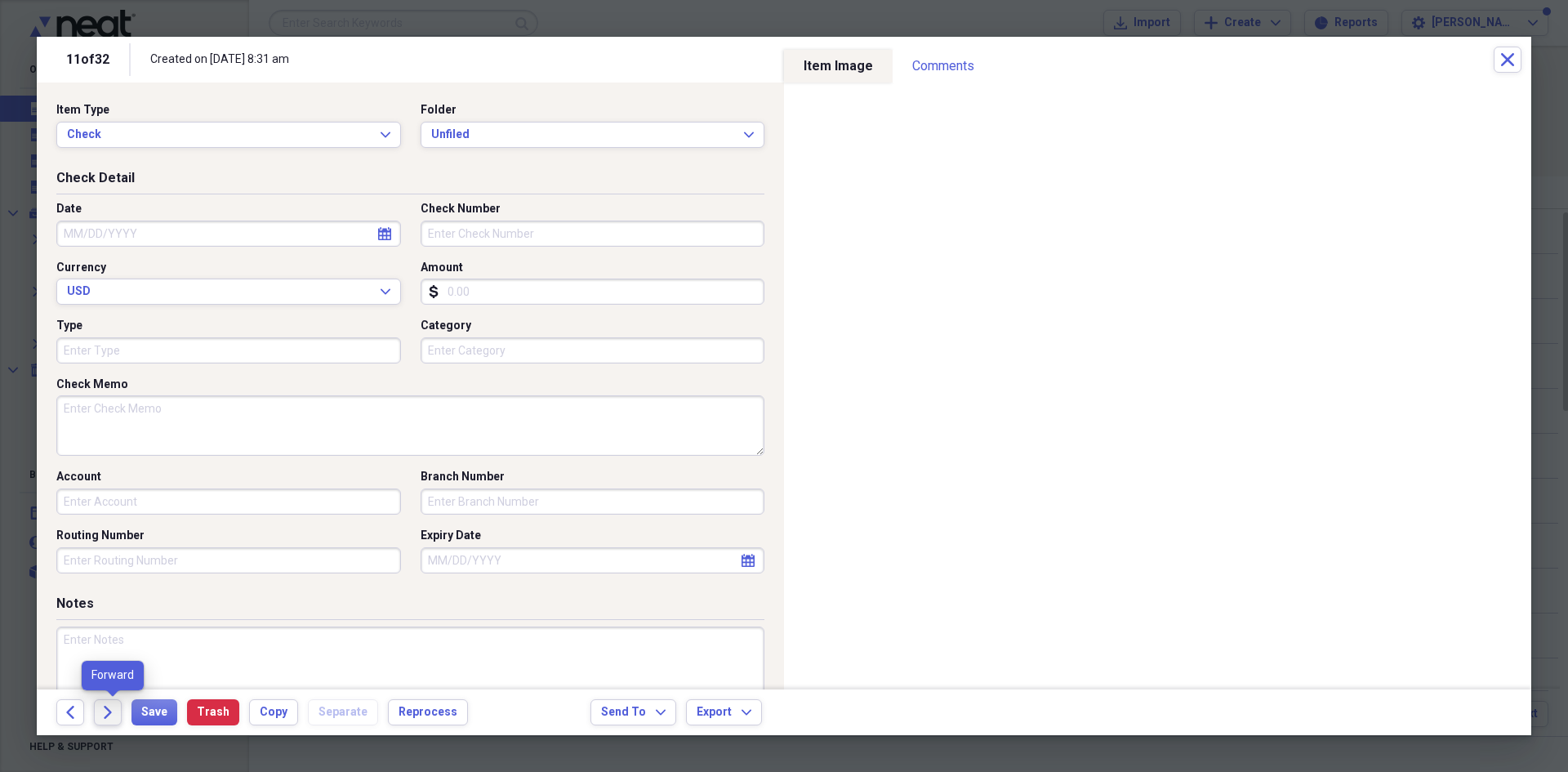 click on "Forward" 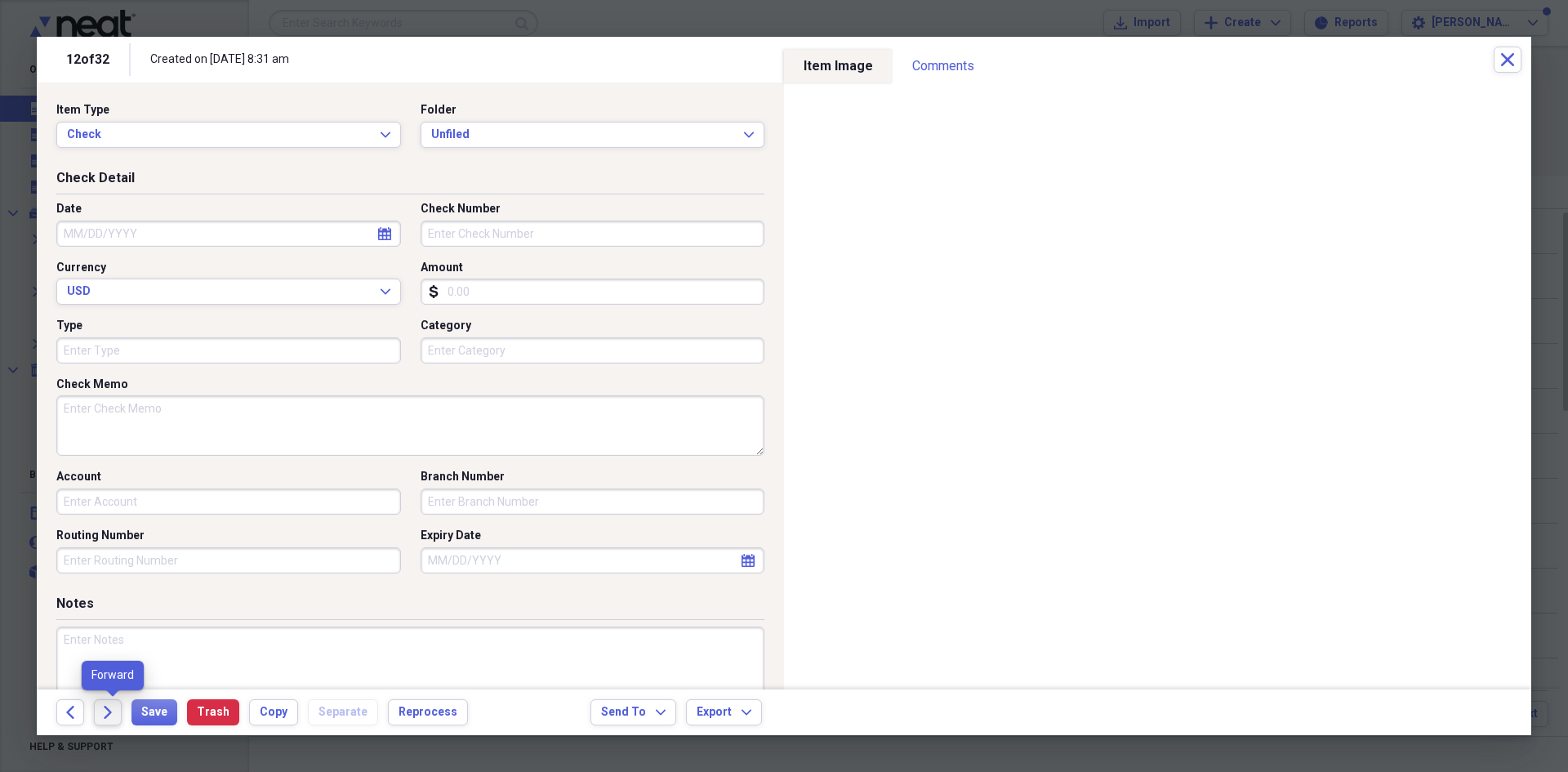 click on "Forward" 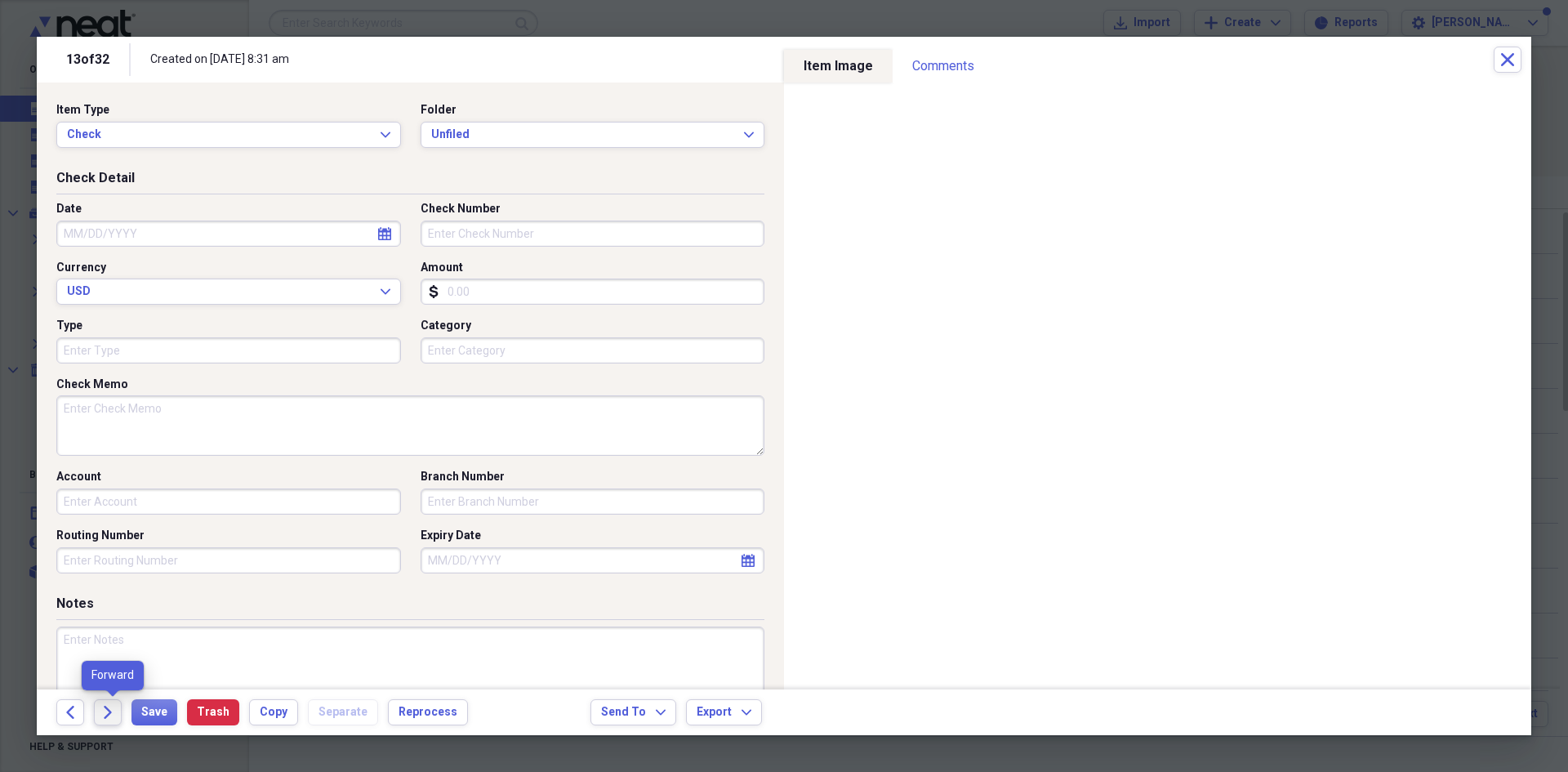 click on "Forward" 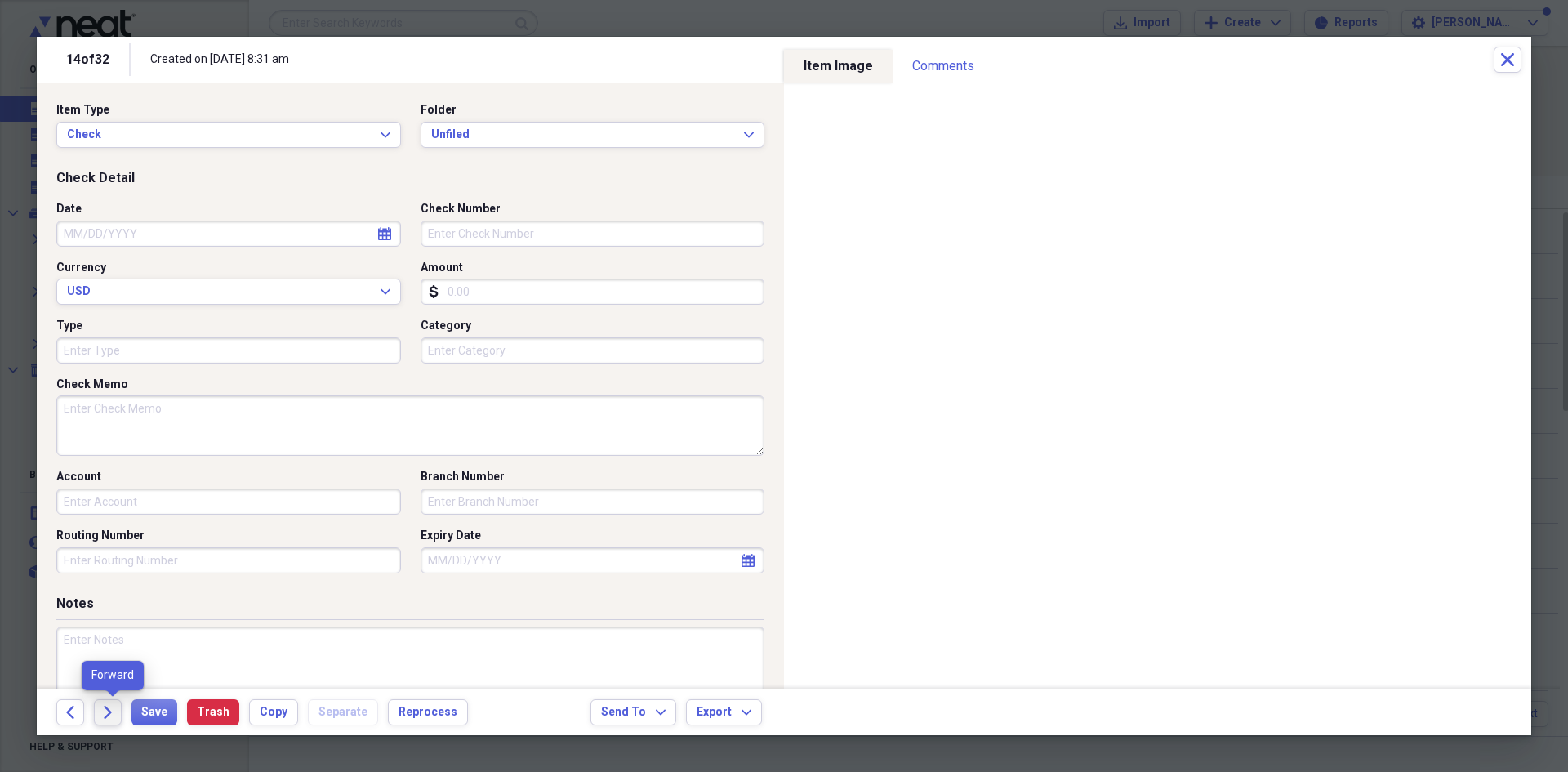 click on "Forward" 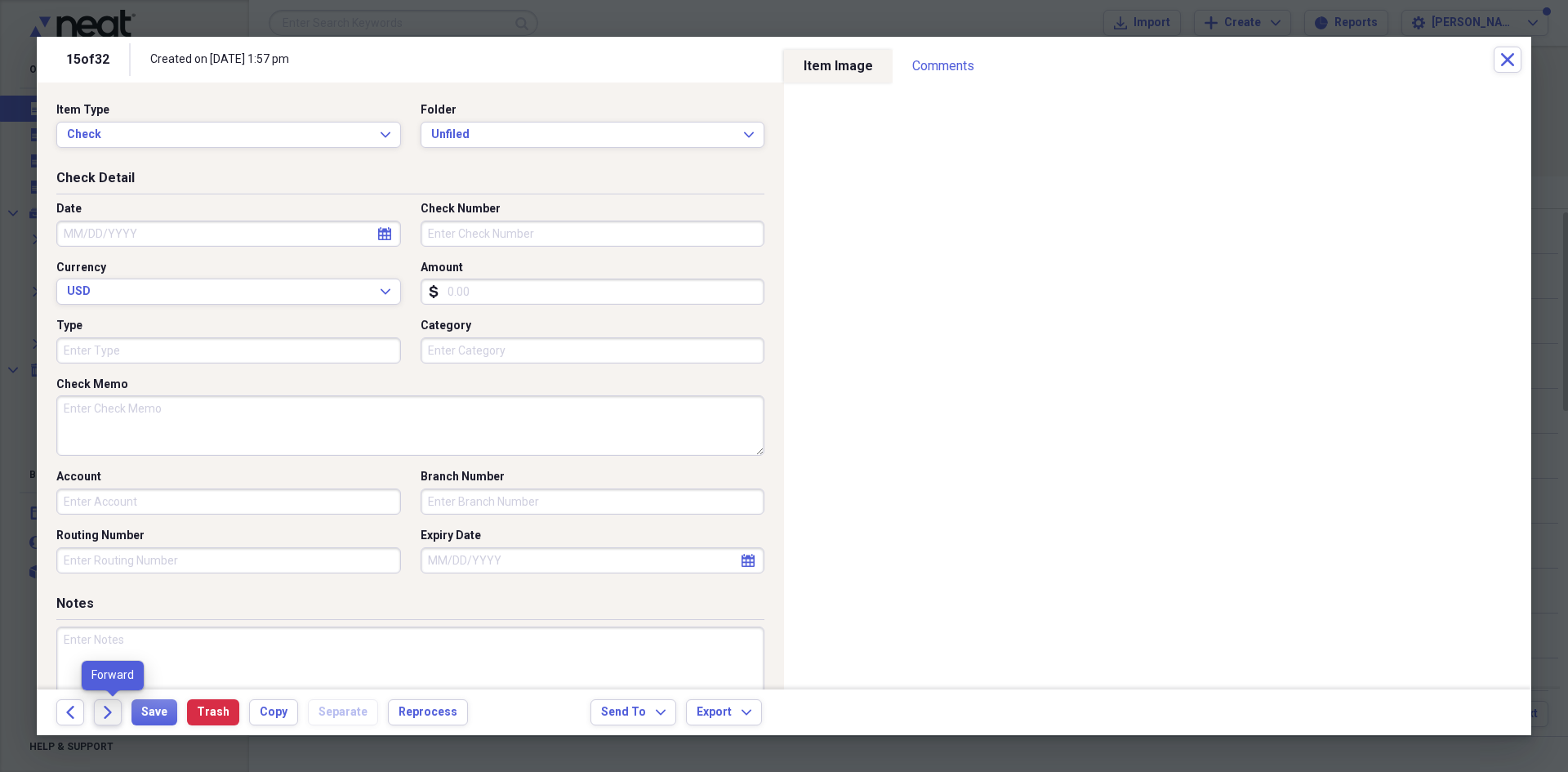 click on "Forward" 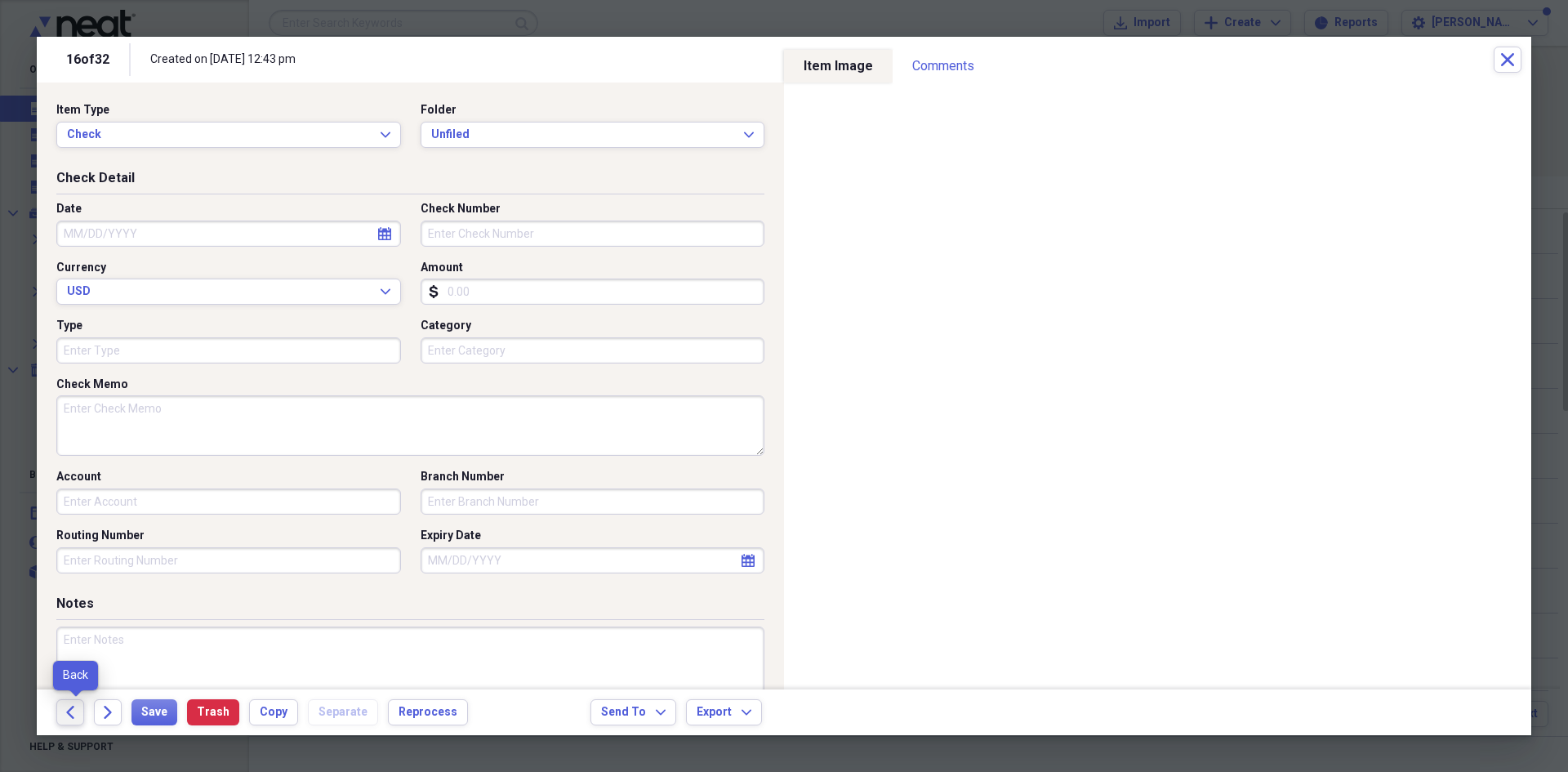 click on "Back" 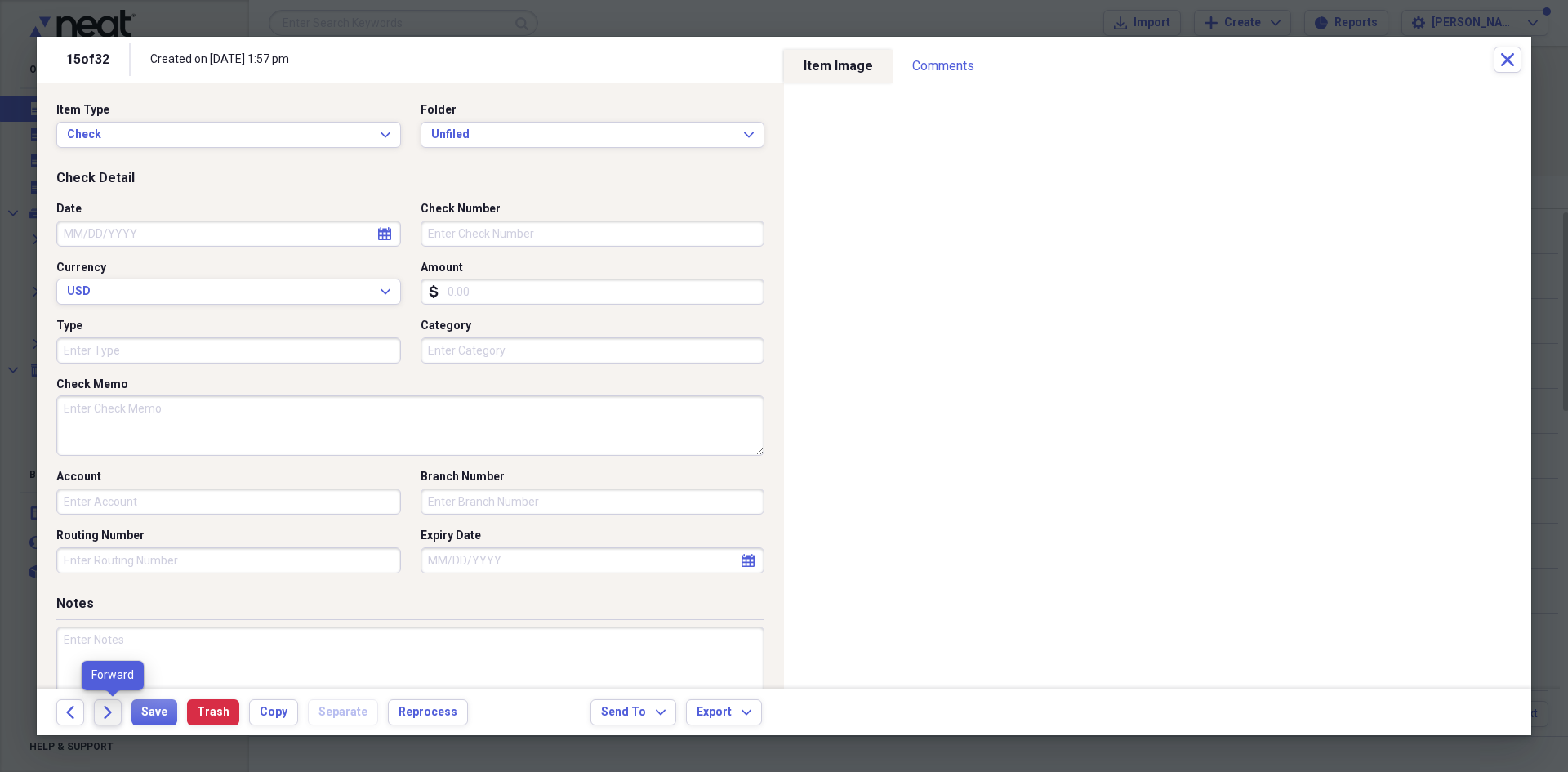 click on "Forward" at bounding box center [108, 712] 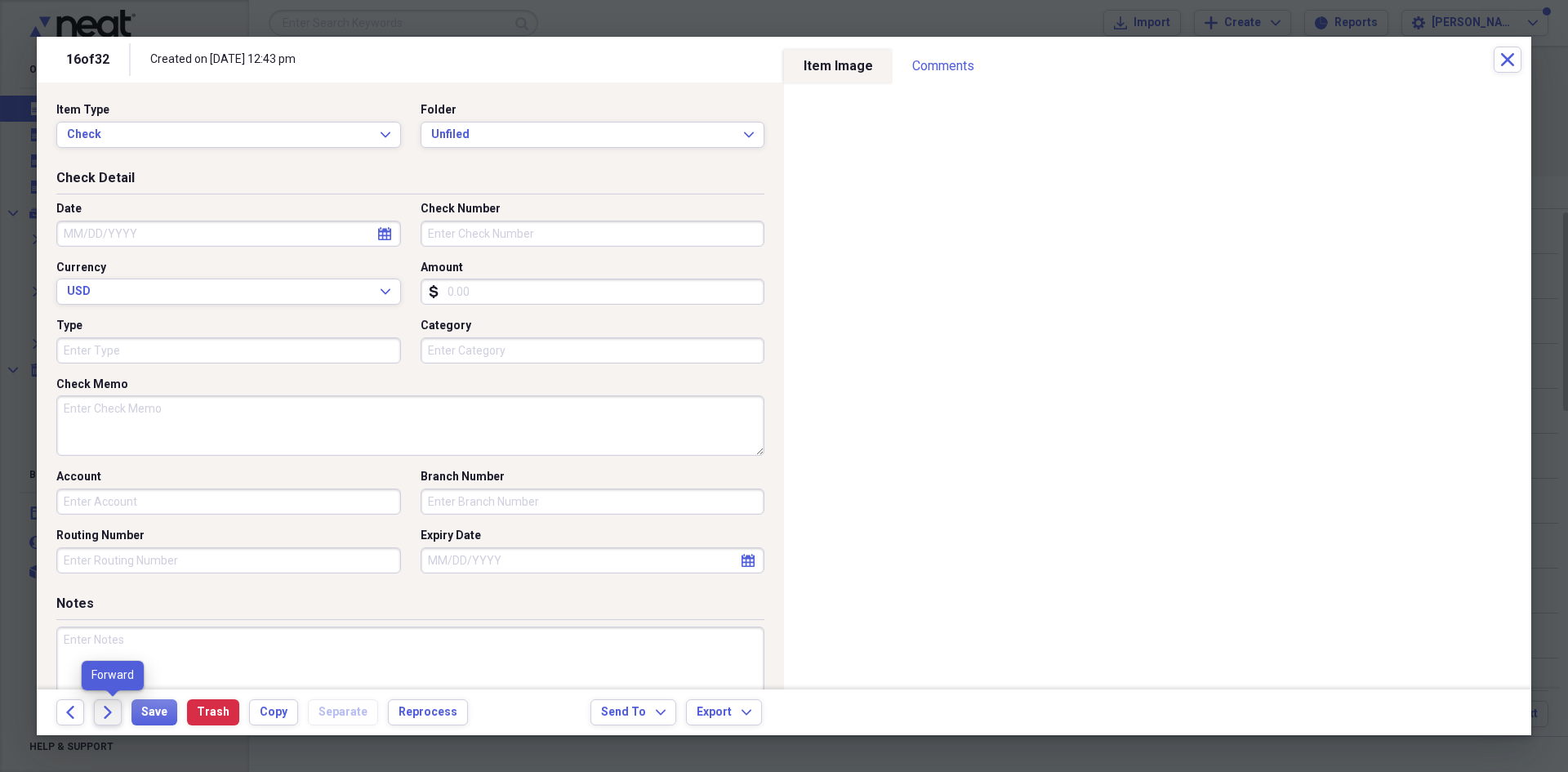 click on "Forward" at bounding box center [108, 712] 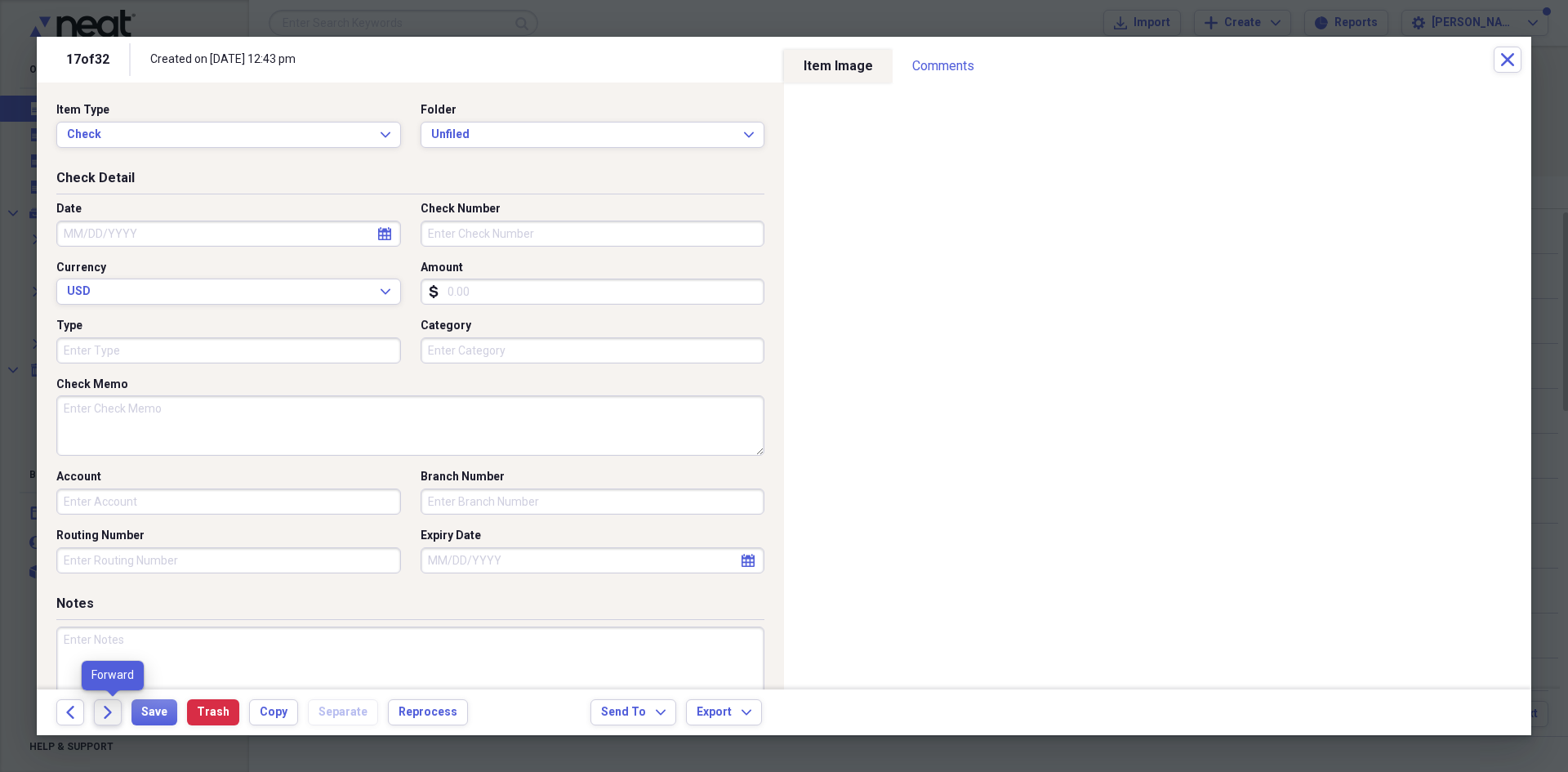 click on "Forward" at bounding box center [108, 712] 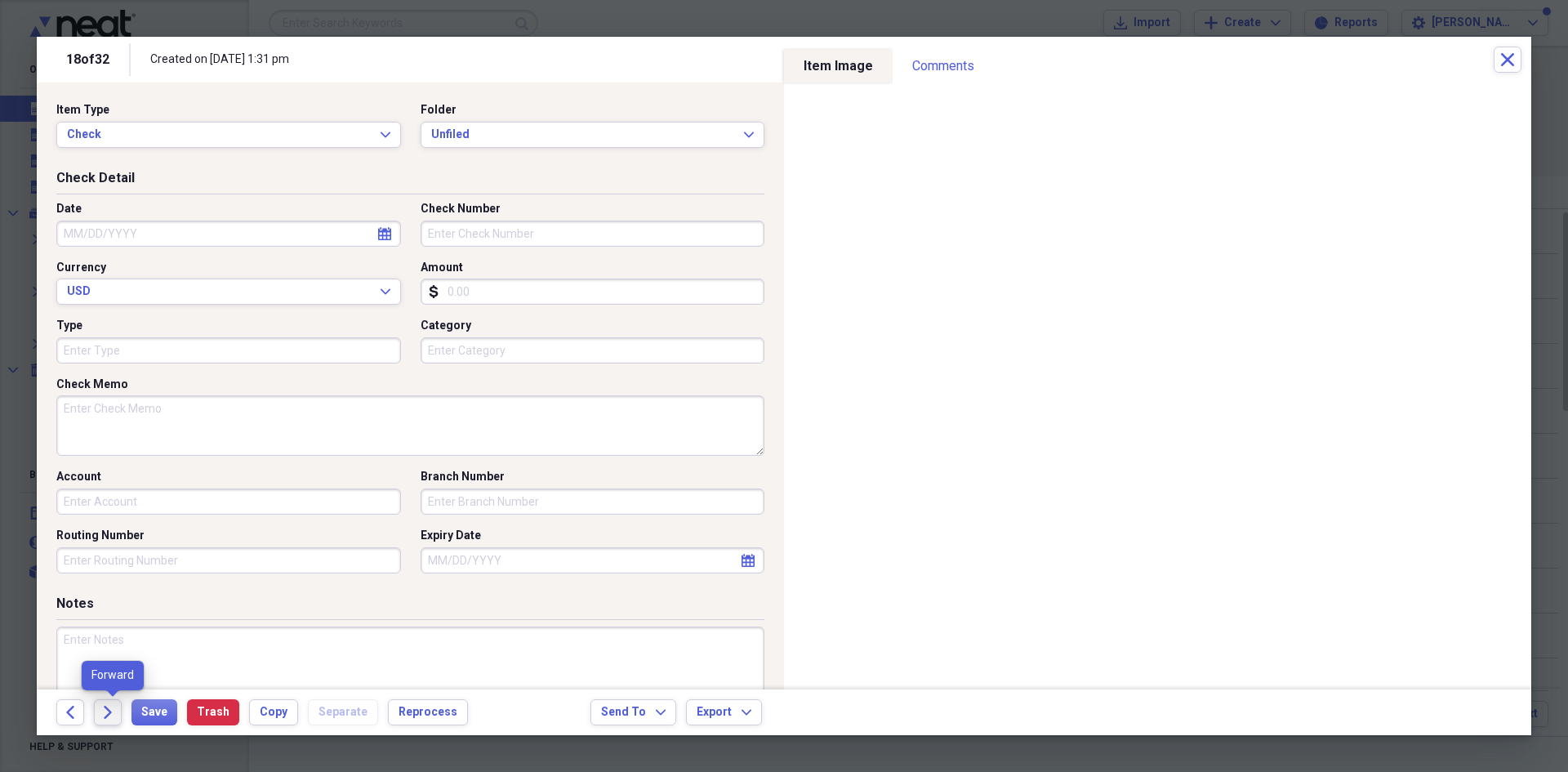 click on "Forward" at bounding box center (108, 712) 